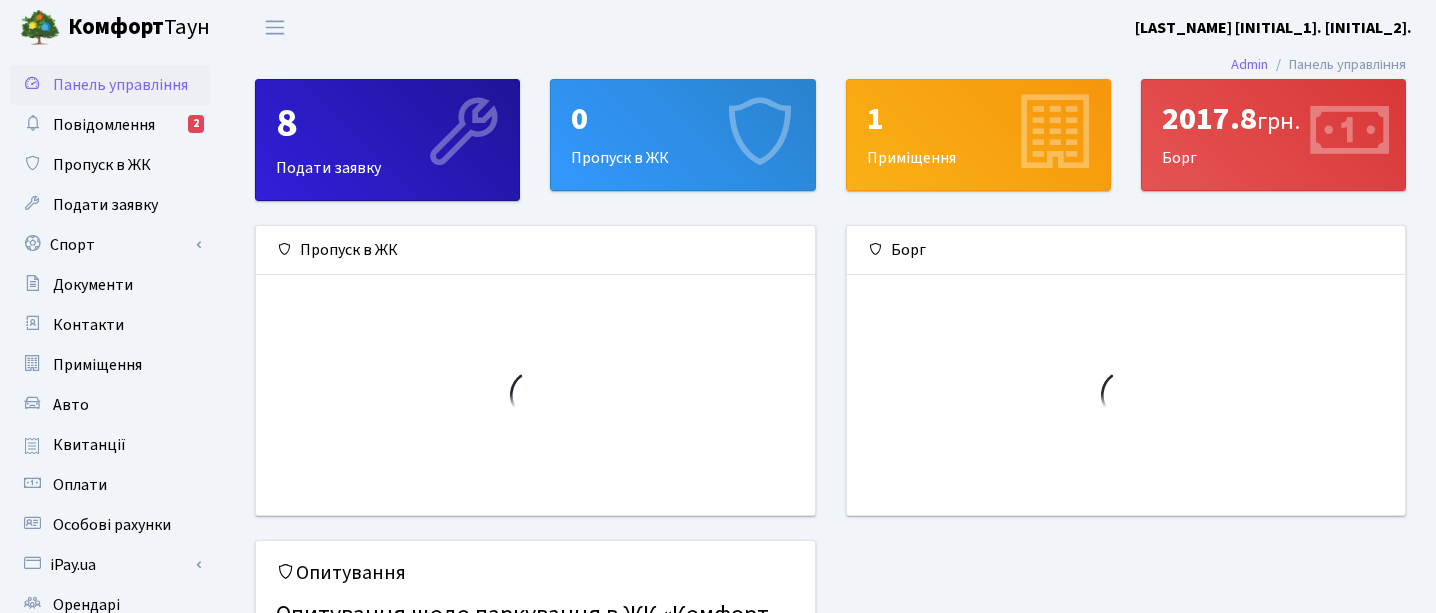scroll, scrollTop: 0, scrollLeft: 0, axis: both 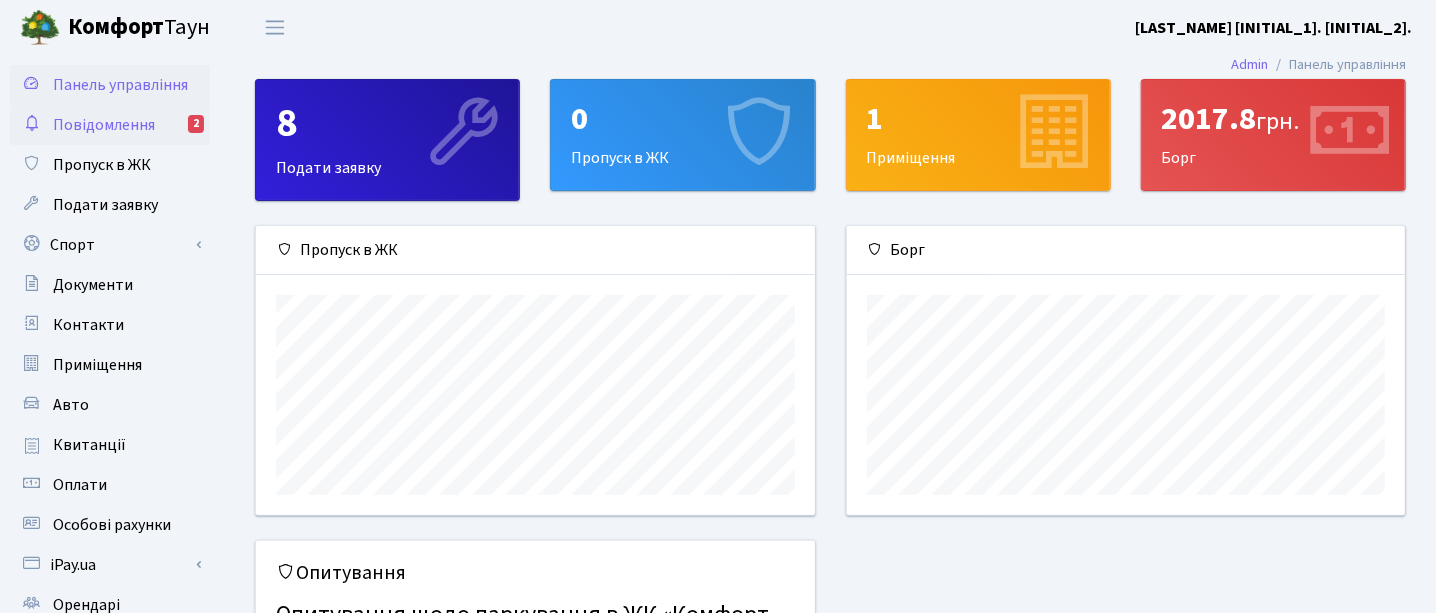 click on "Повідомлення" at bounding box center (104, 125) 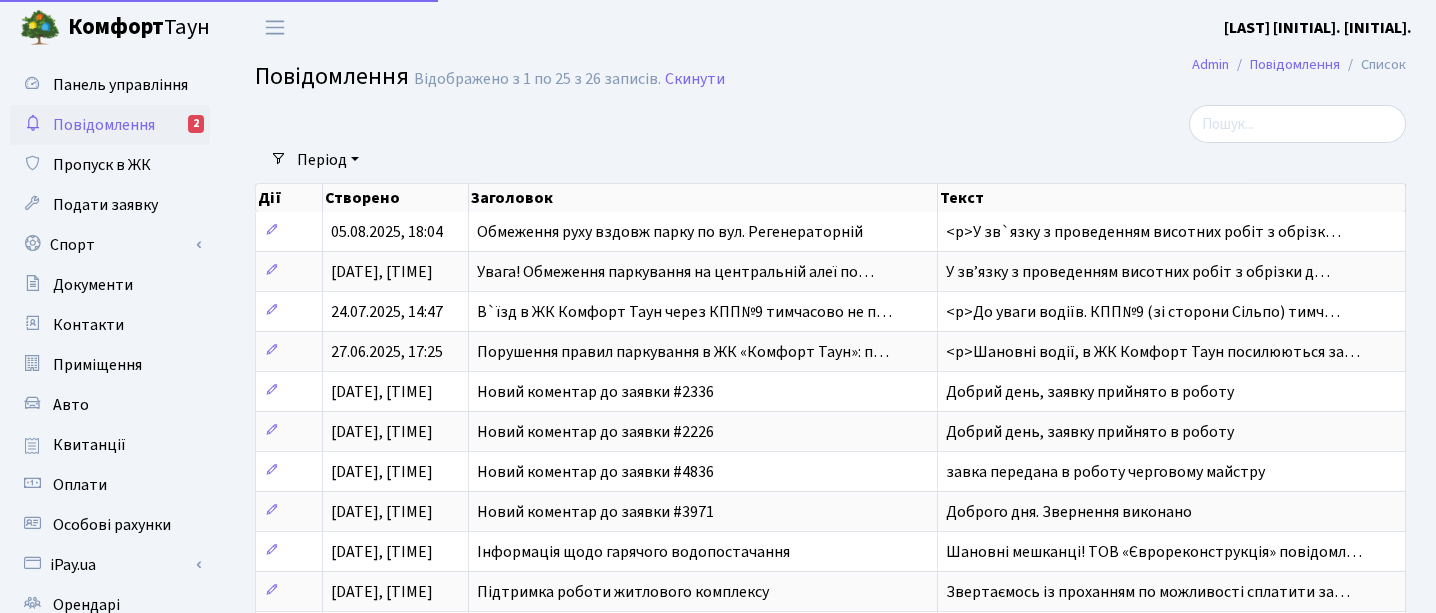 select on "25" 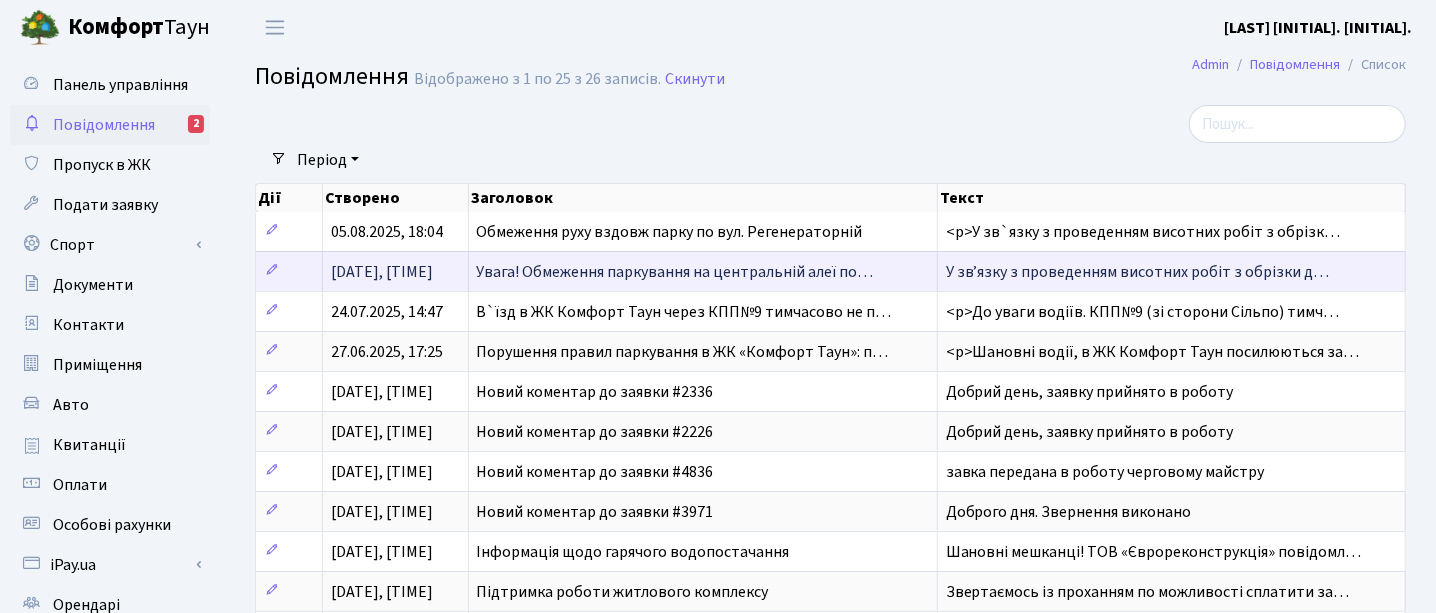 click on "Увага! Обмеження паркування на центральній алеї по…" at bounding box center (675, 272) 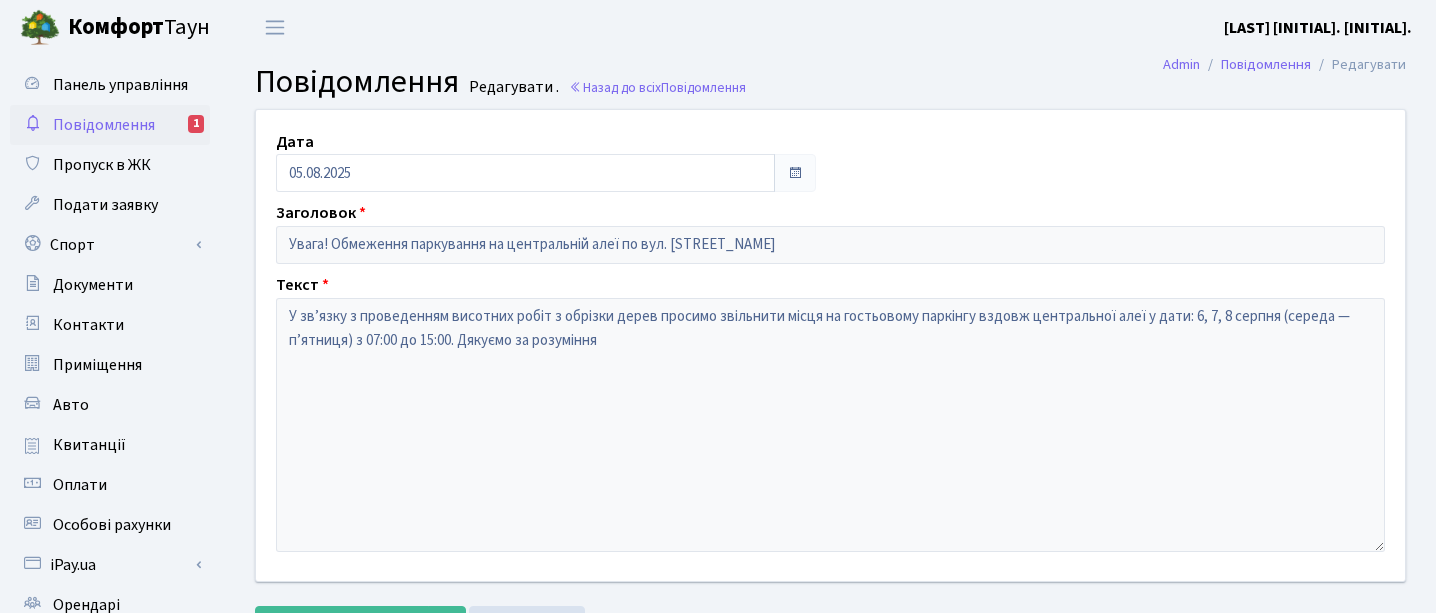 scroll, scrollTop: 0, scrollLeft: 0, axis: both 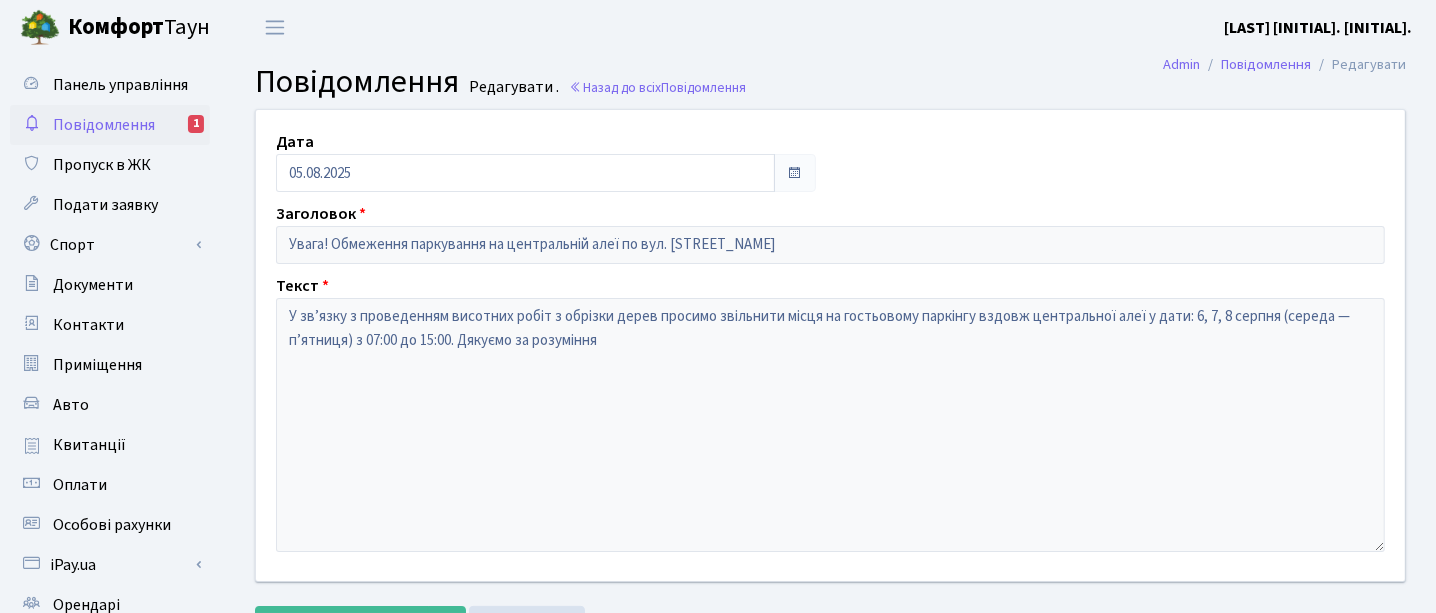 click on "Повідомлення" at bounding box center [104, 125] 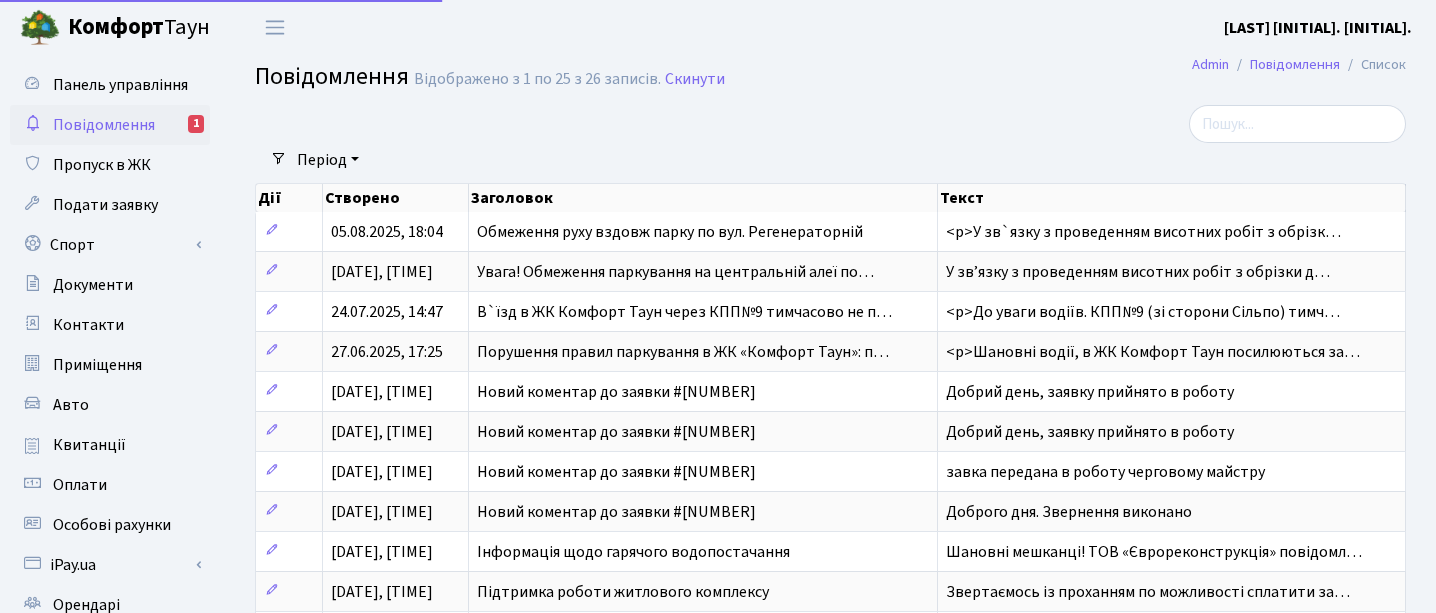 select on "25" 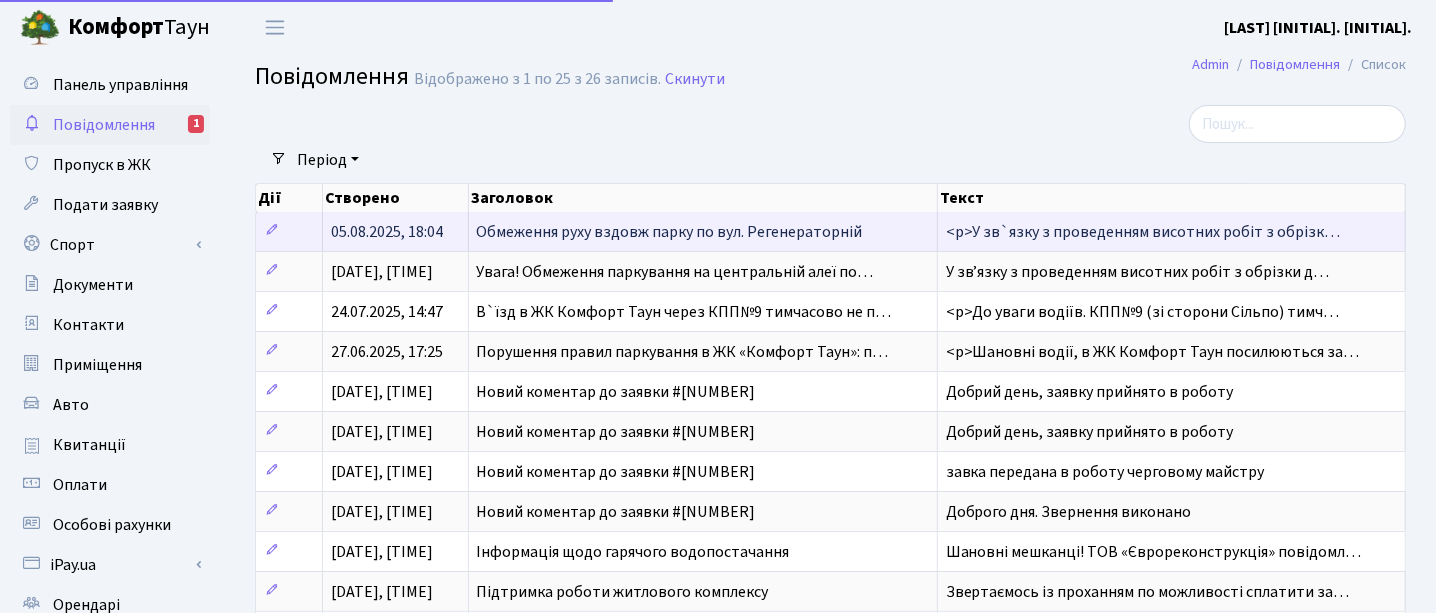 click on "Обмеження руху вздовж парку по вул. Регенераторній" at bounding box center (670, 232) 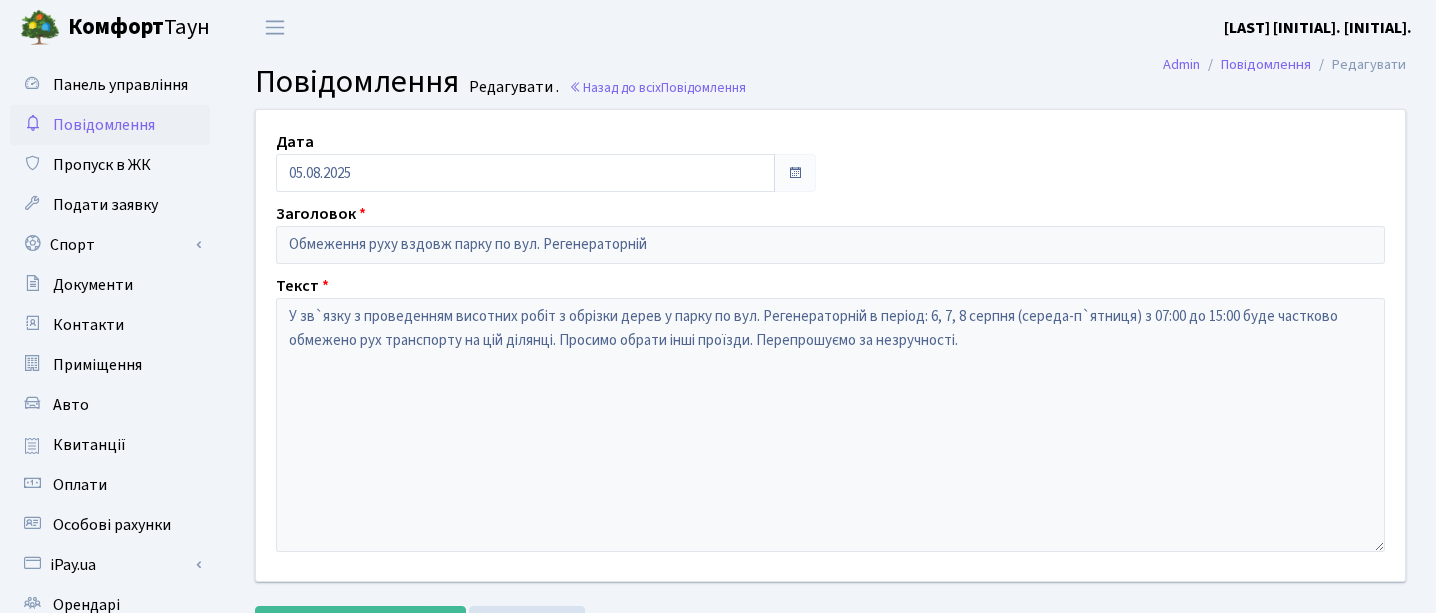 scroll, scrollTop: 0, scrollLeft: 0, axis: both 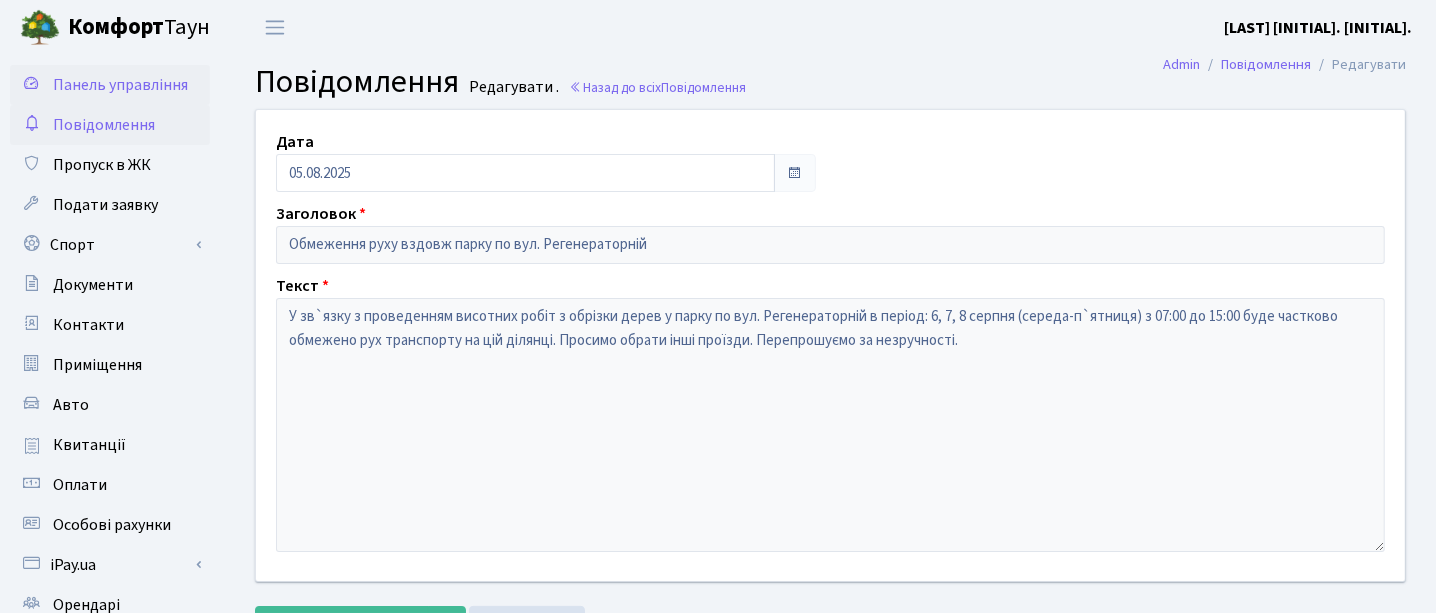 click on "Панель управління" at bounding box center (120, 85) 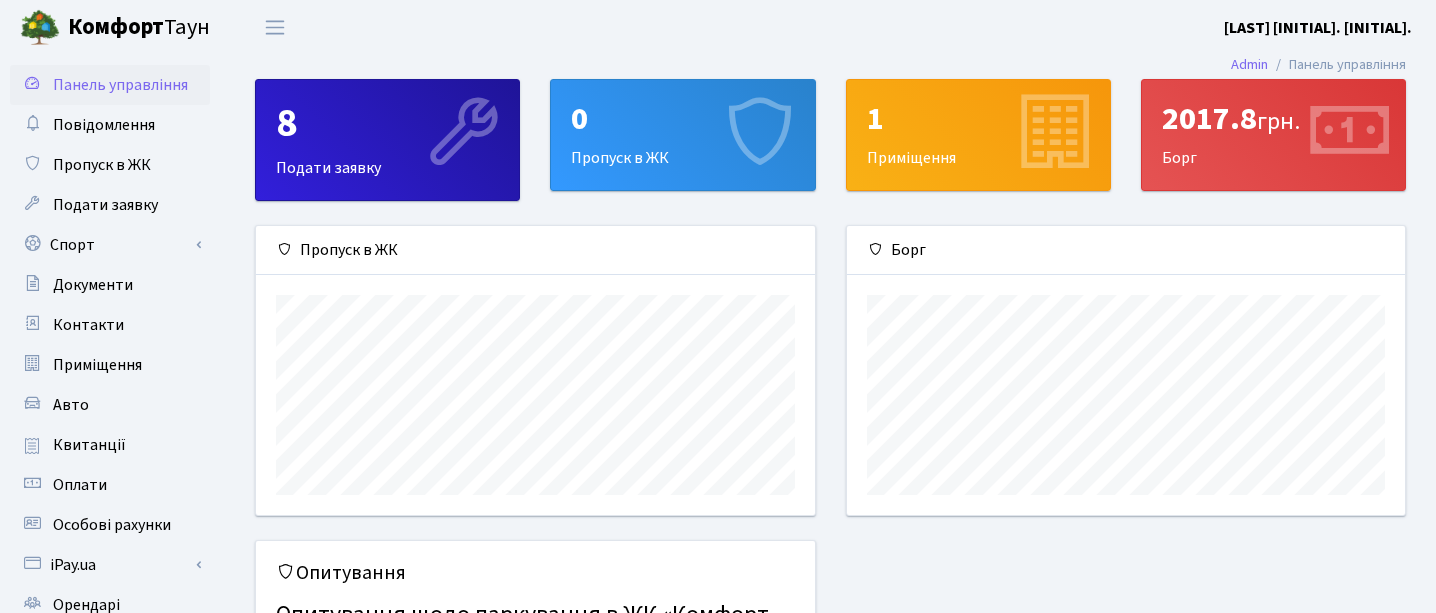 scroll, scrollTop: 0, scrollLeft: 0, axis: both 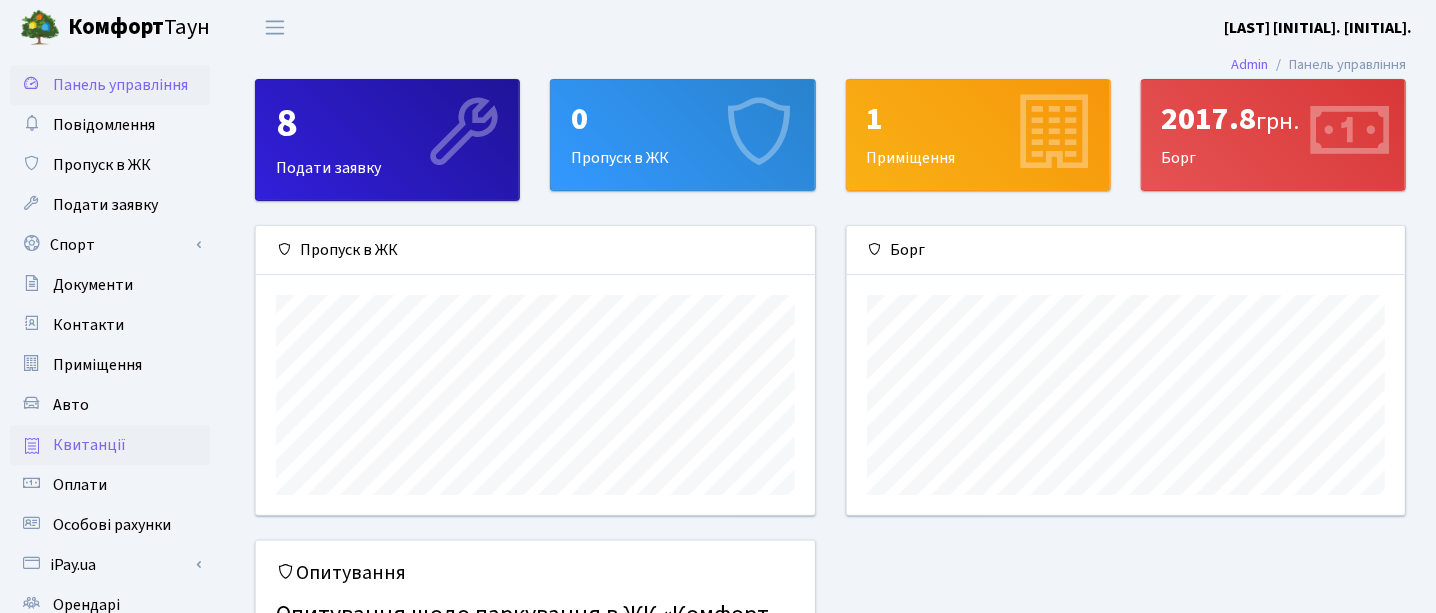 click on "Квитанції" at bounding box center (89, 445) 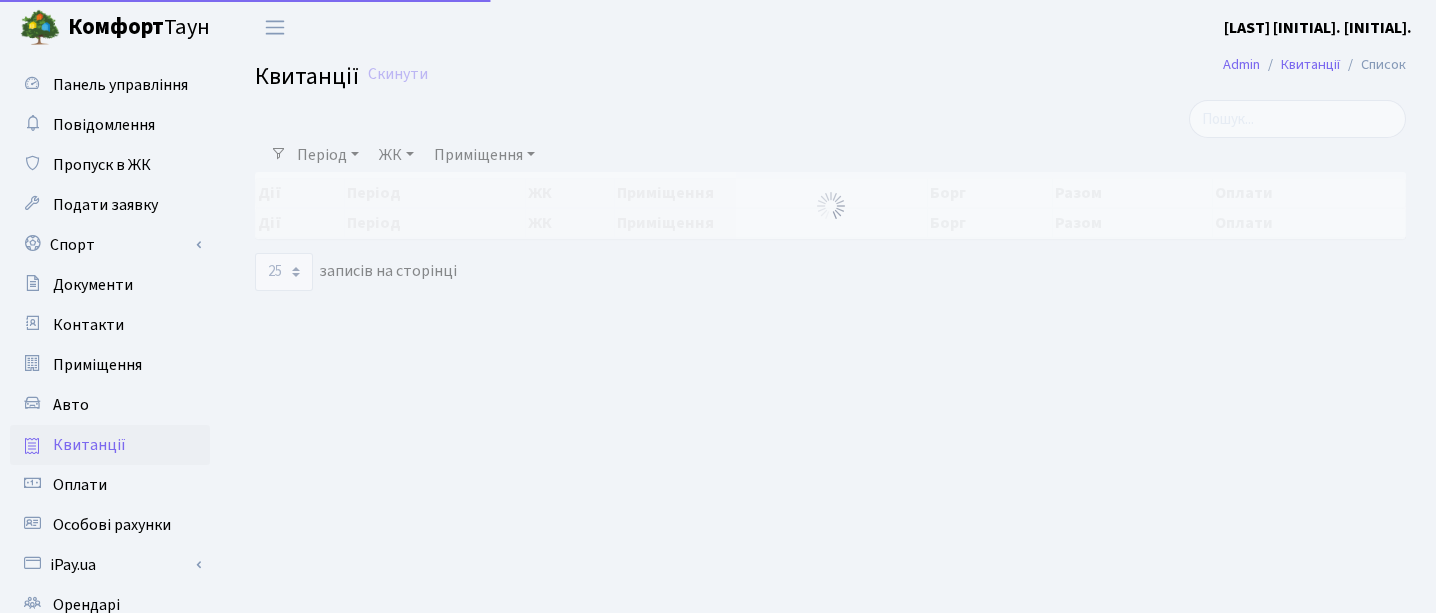 select on "25" 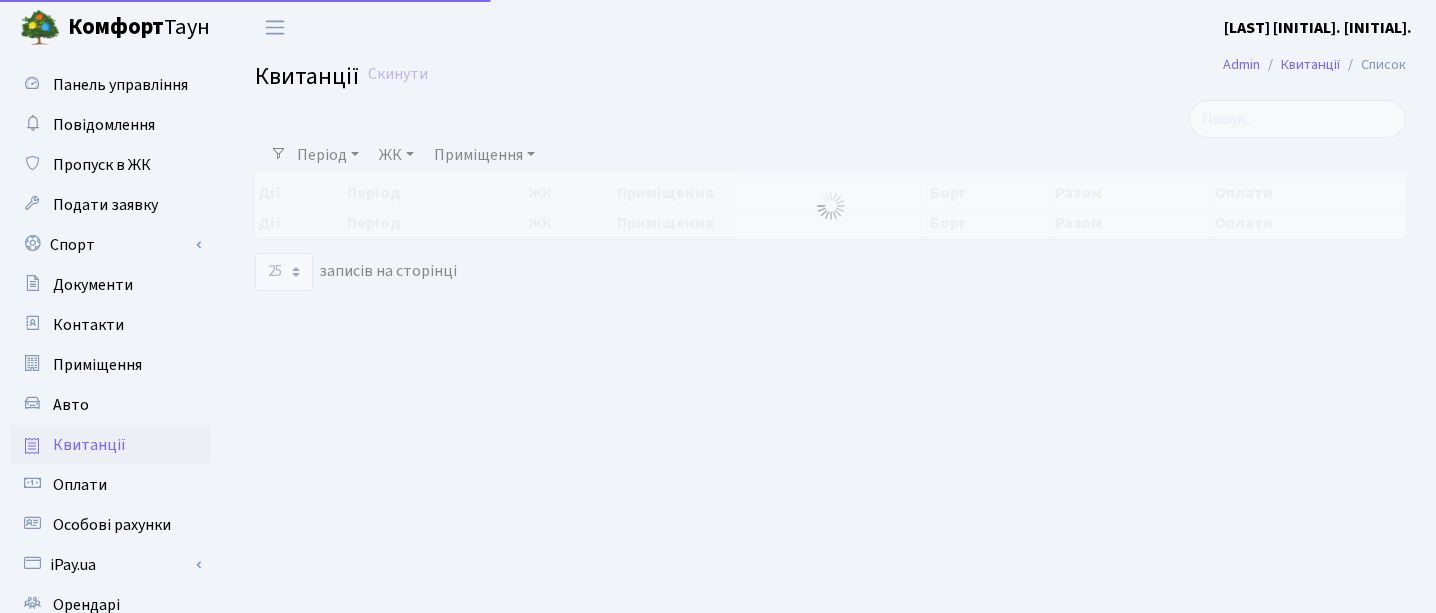 scroll, scrollTop: 0, scrollLeft: 0, axis: both 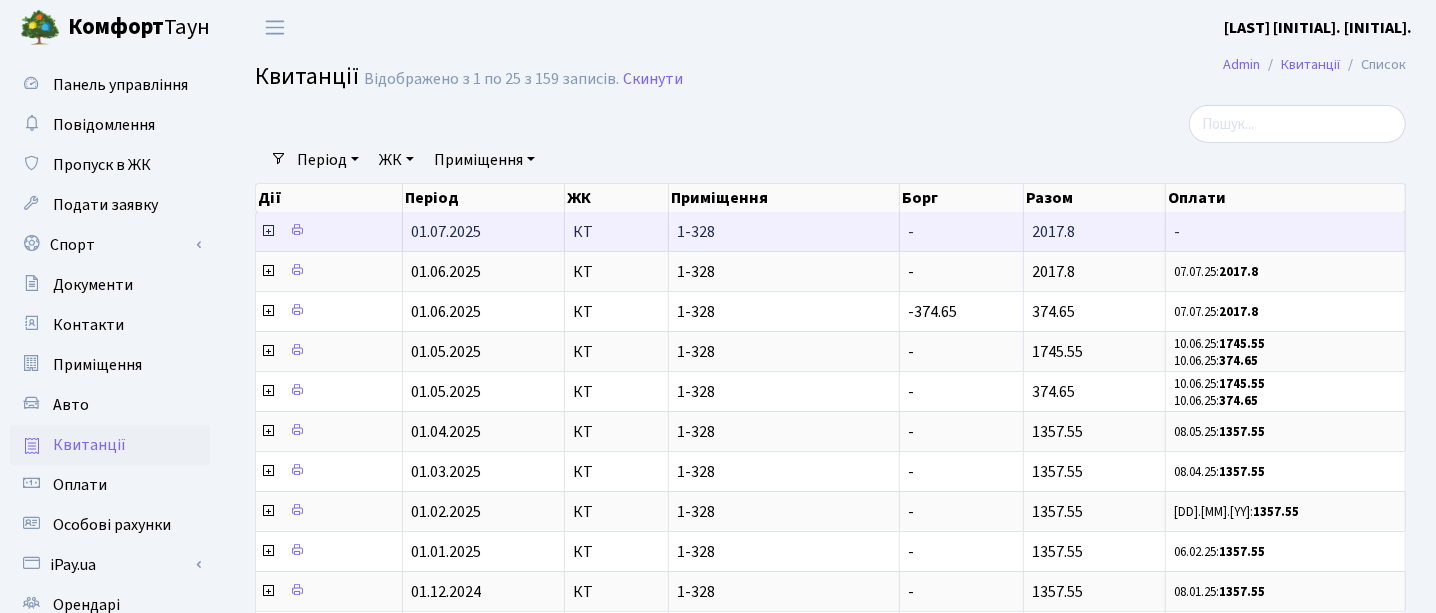 click at bounding box center [268, 231] 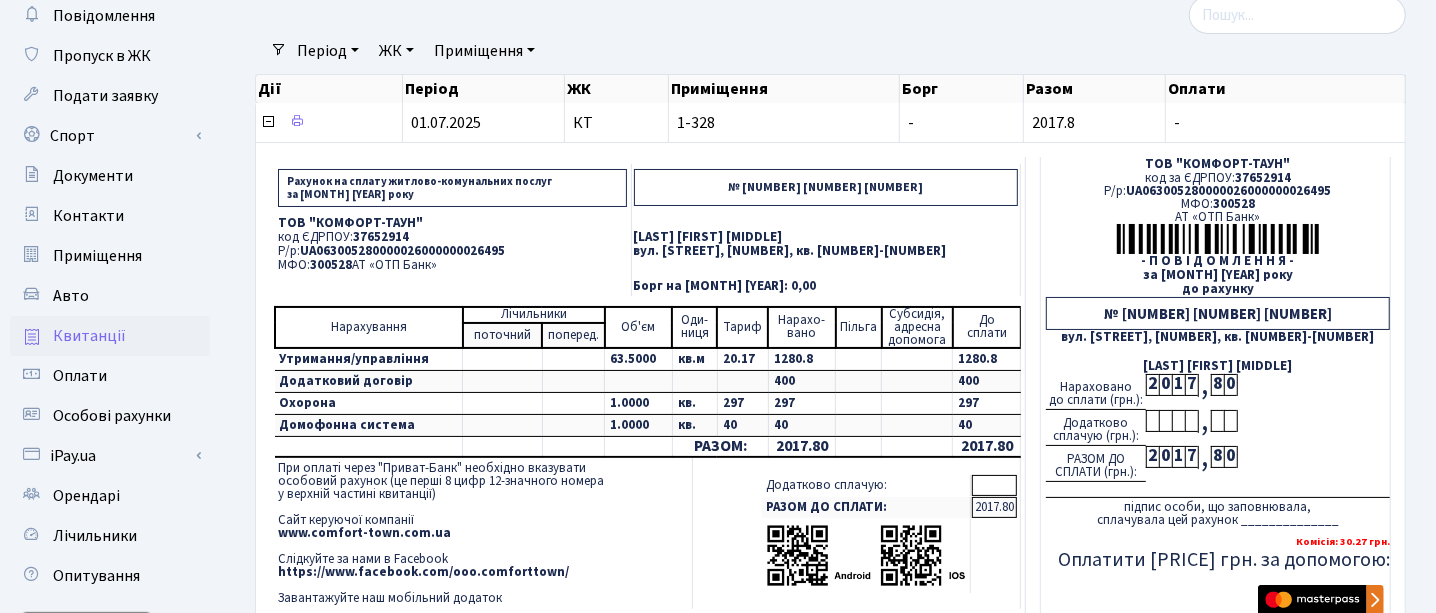 scroll, scrollTop: 249, scrollLeft: 0, axis: vertical 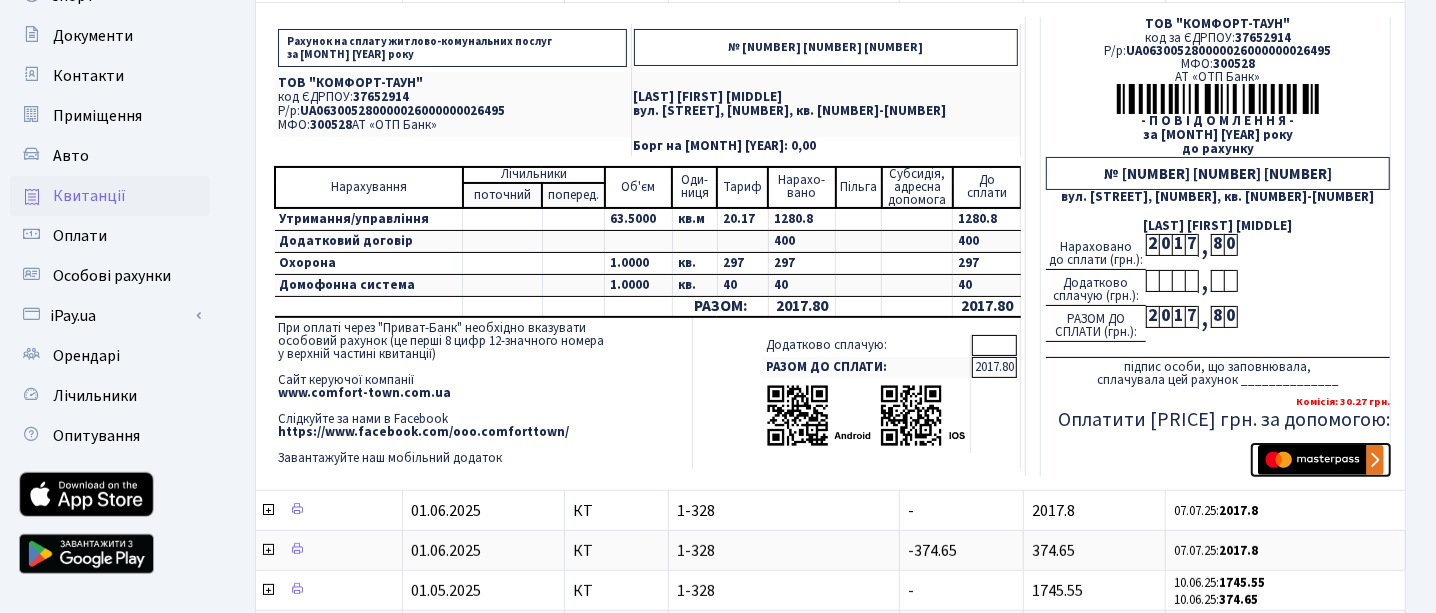 click at bounding box center (1321, 460) 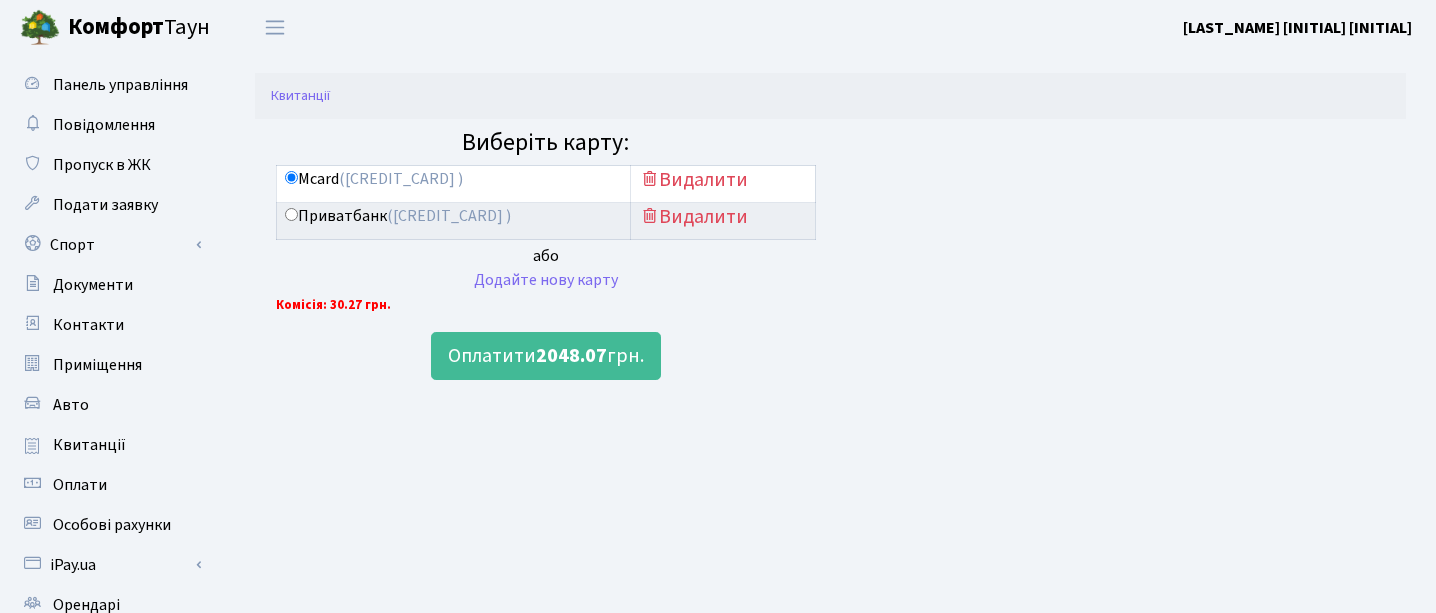 scroll, scrollTop: 0, scrollLeft: 0, axis: both 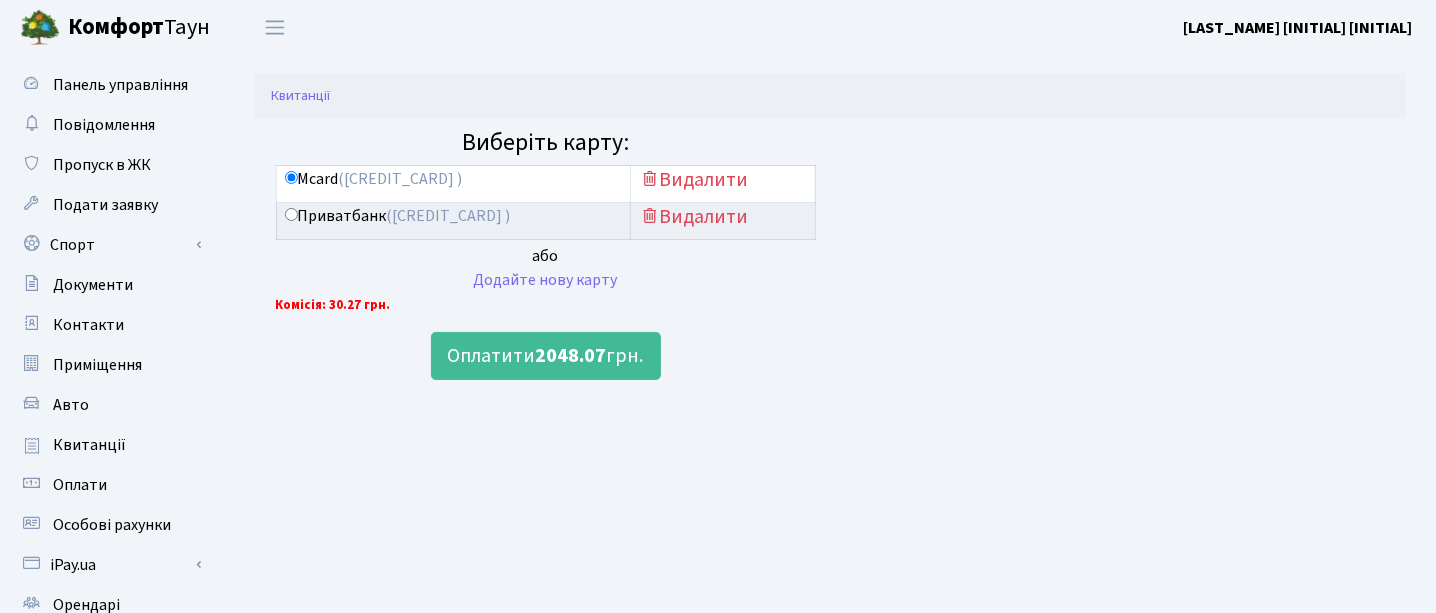 click on "Приватбанк  ([CREDIT_CARD]
)" at bounding box center [291, 214] 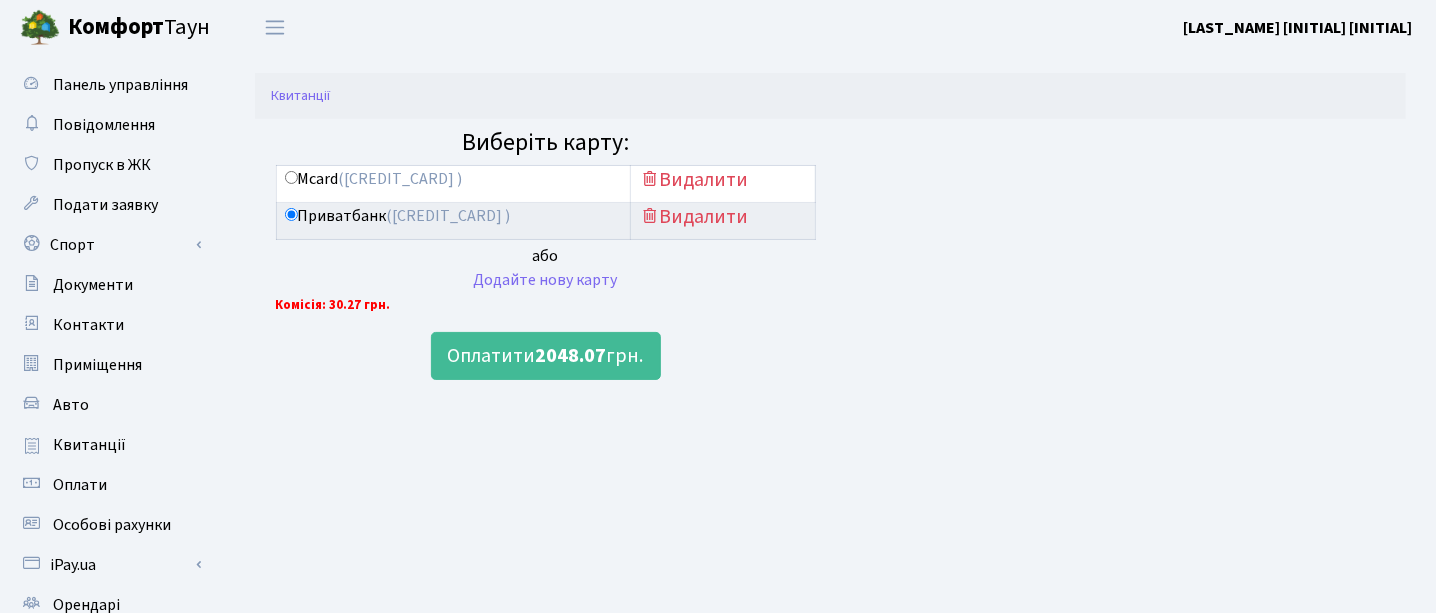 click on "Mcard  ([CREDIT_CARD]
)" at bounding box center (291, 177) 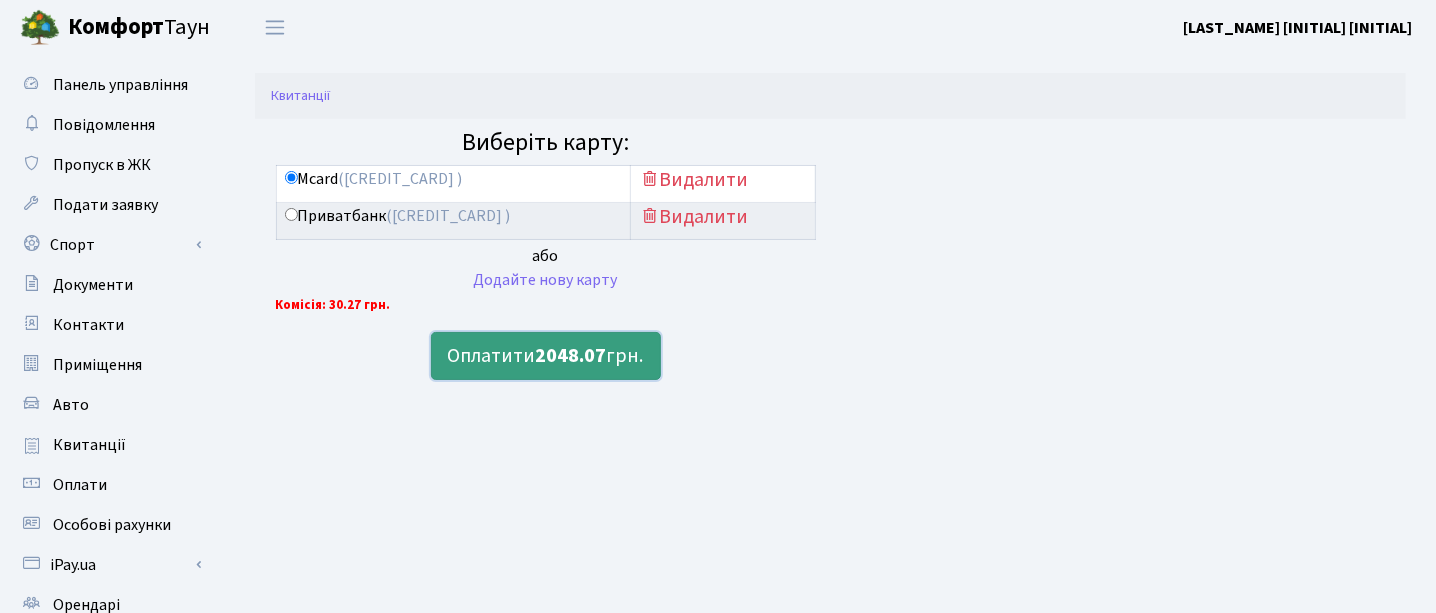 click on "Оплатити  2048.07  грн." at bounding box center (546, 356) 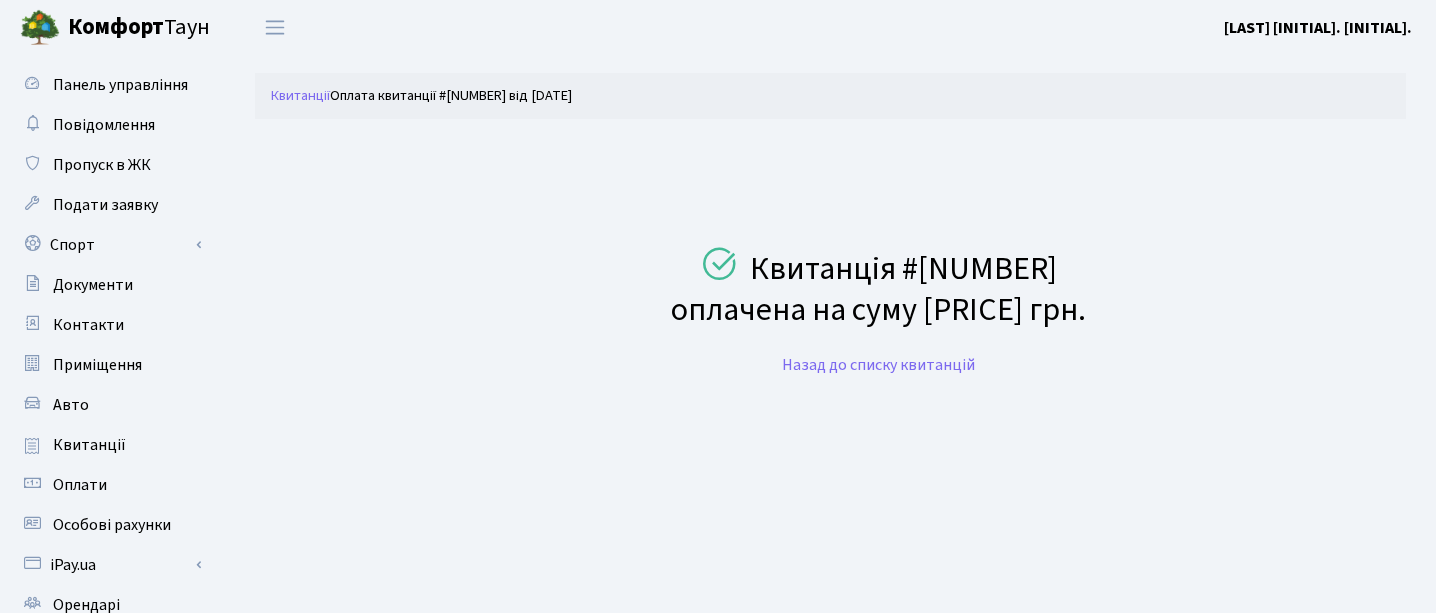 scroll, scrollTop: 0, scrollLeft: 0, axis: both 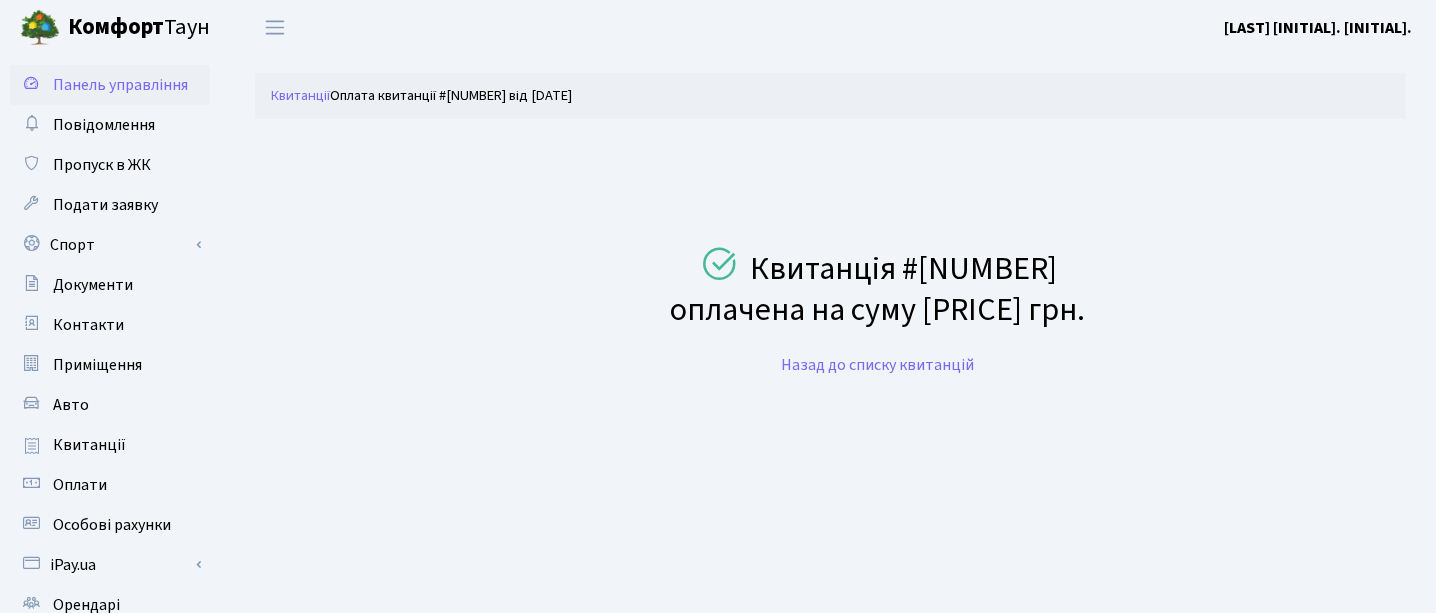 click on "Панель управління" at bounding box center [120, 85] 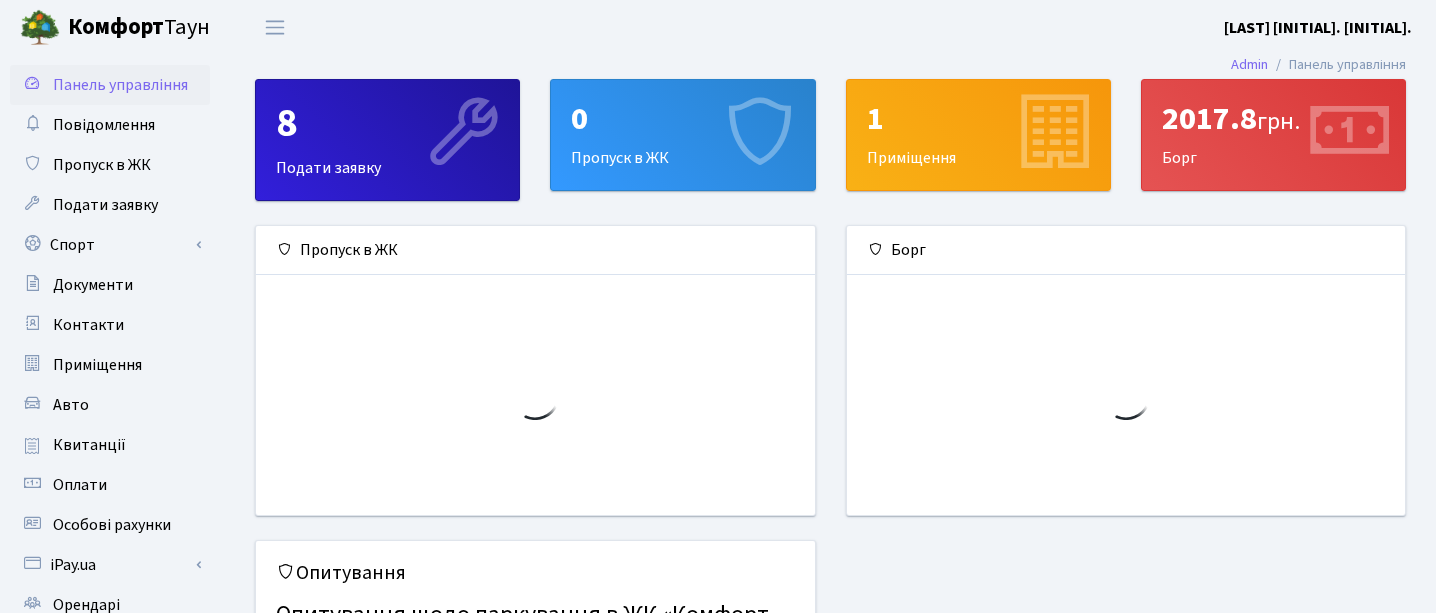 scroll, scrollTop: 0, scrollLeft: 0, axis: both 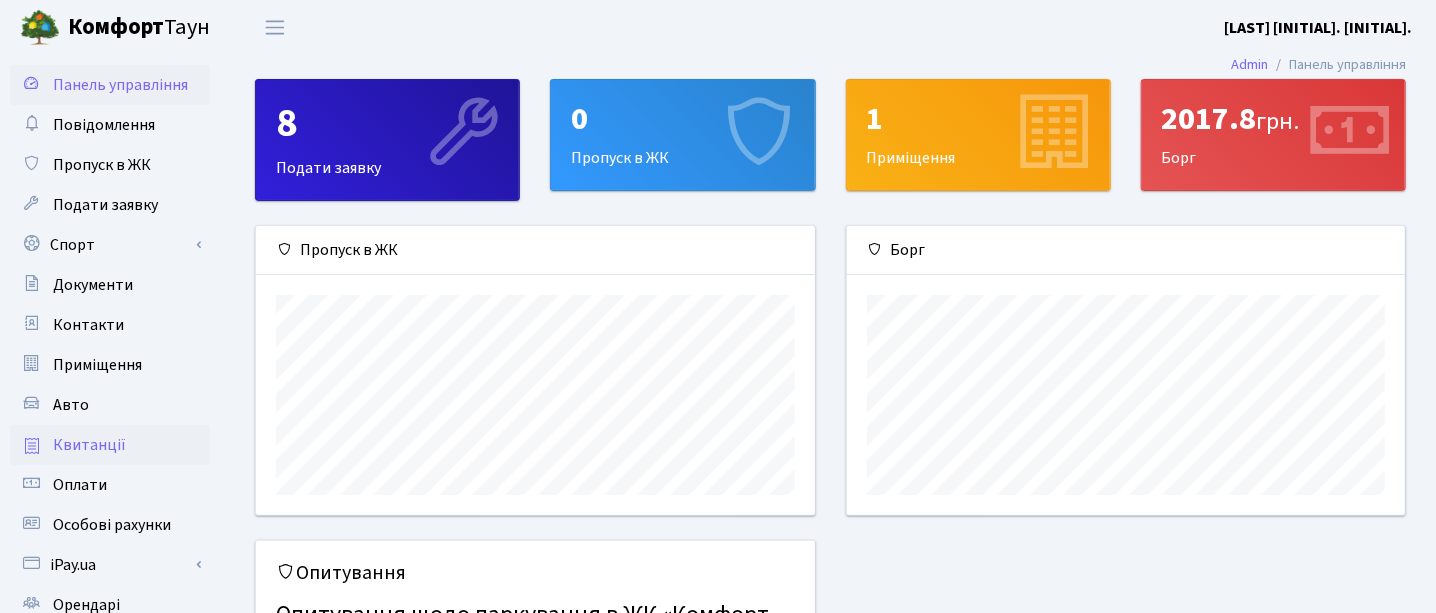 click on "Квитанції" at bounding box center (89, 445) 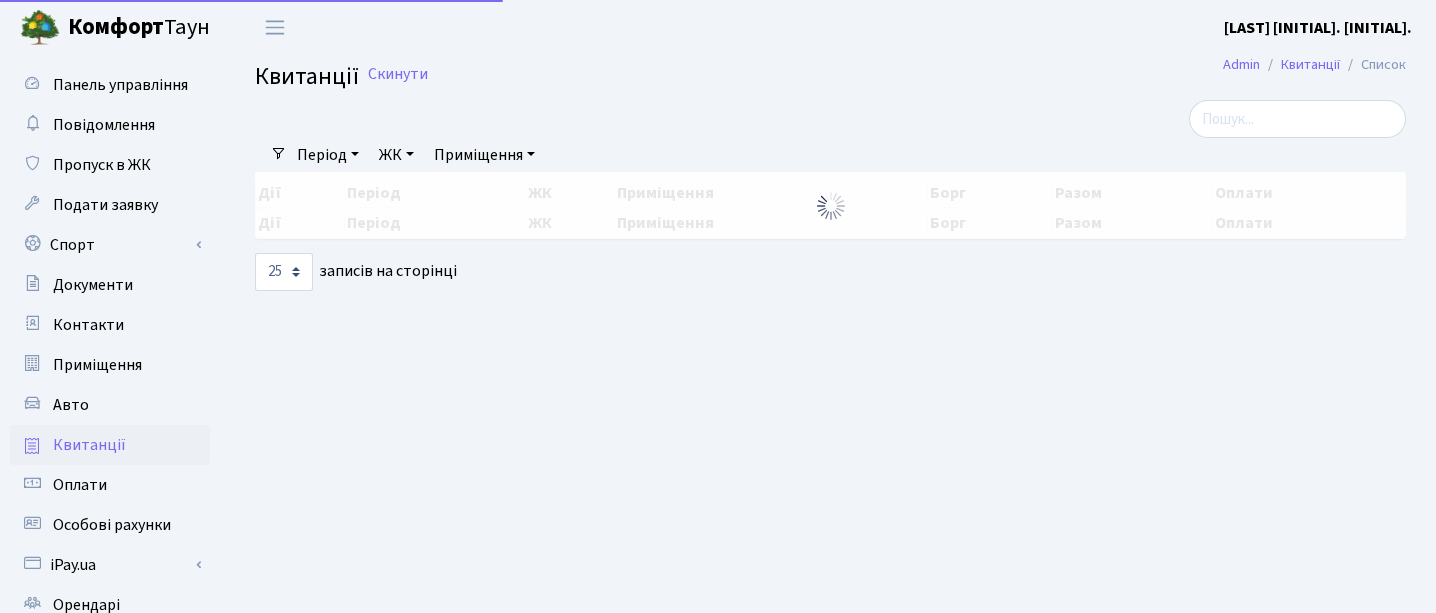 select on "25" 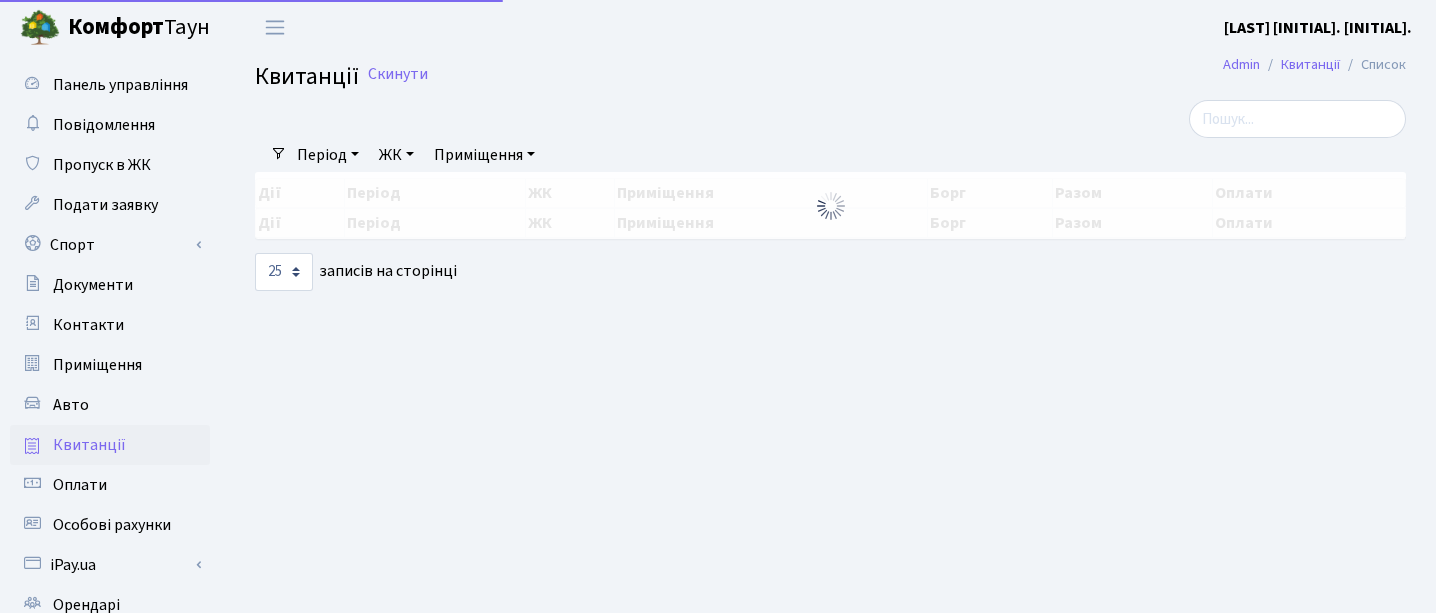 scroll, scrollTop: 0, scrollLeft: 0, axis: both 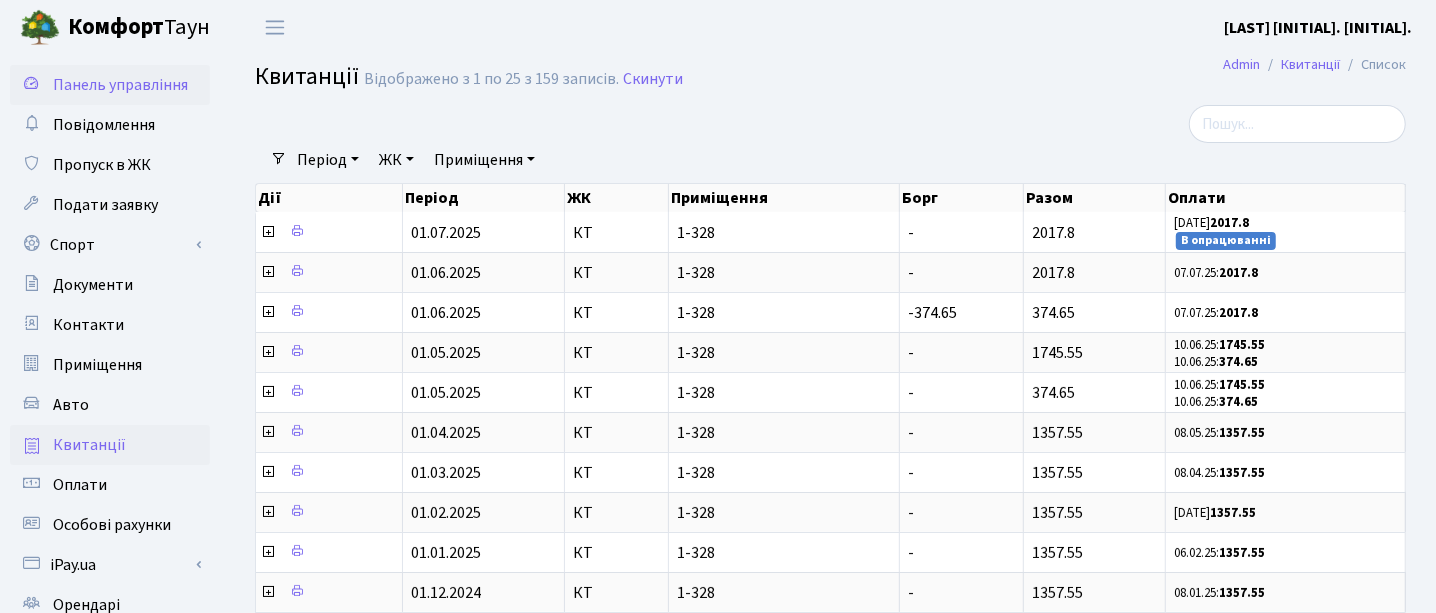 click on "Панель управління" at bounding box center (120, 85) 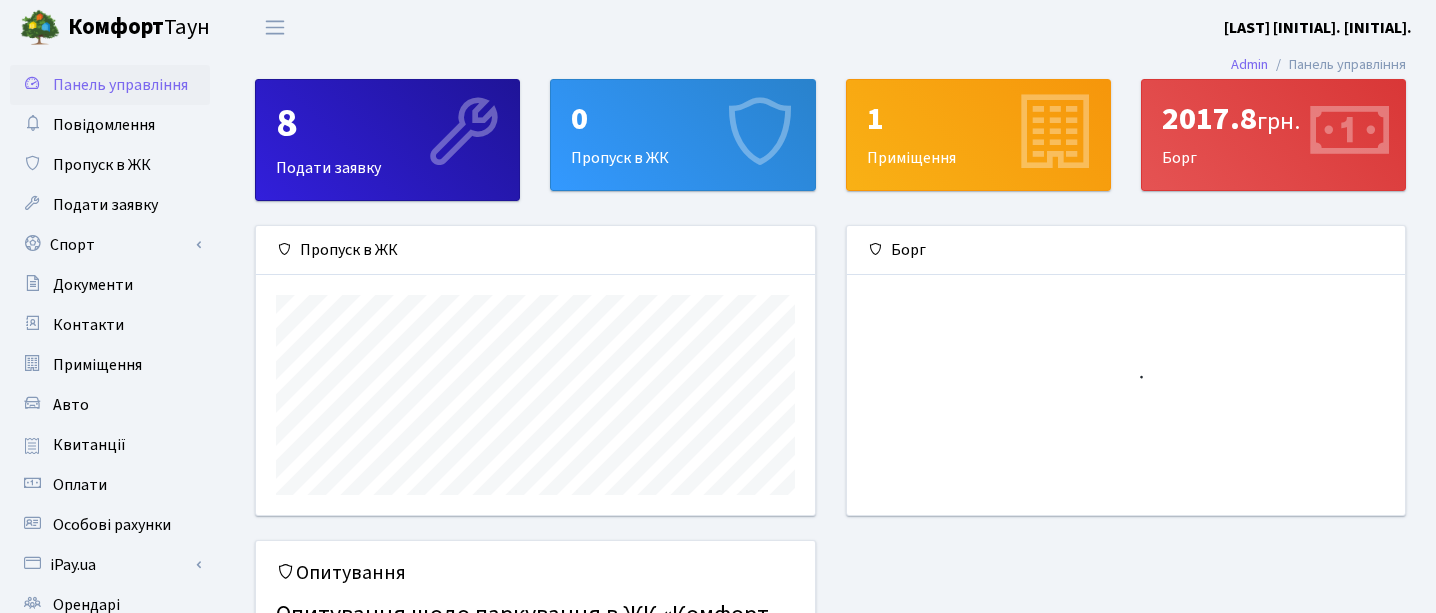 scroll, scrollTop: 0, scrollLeft: 0, axis: both 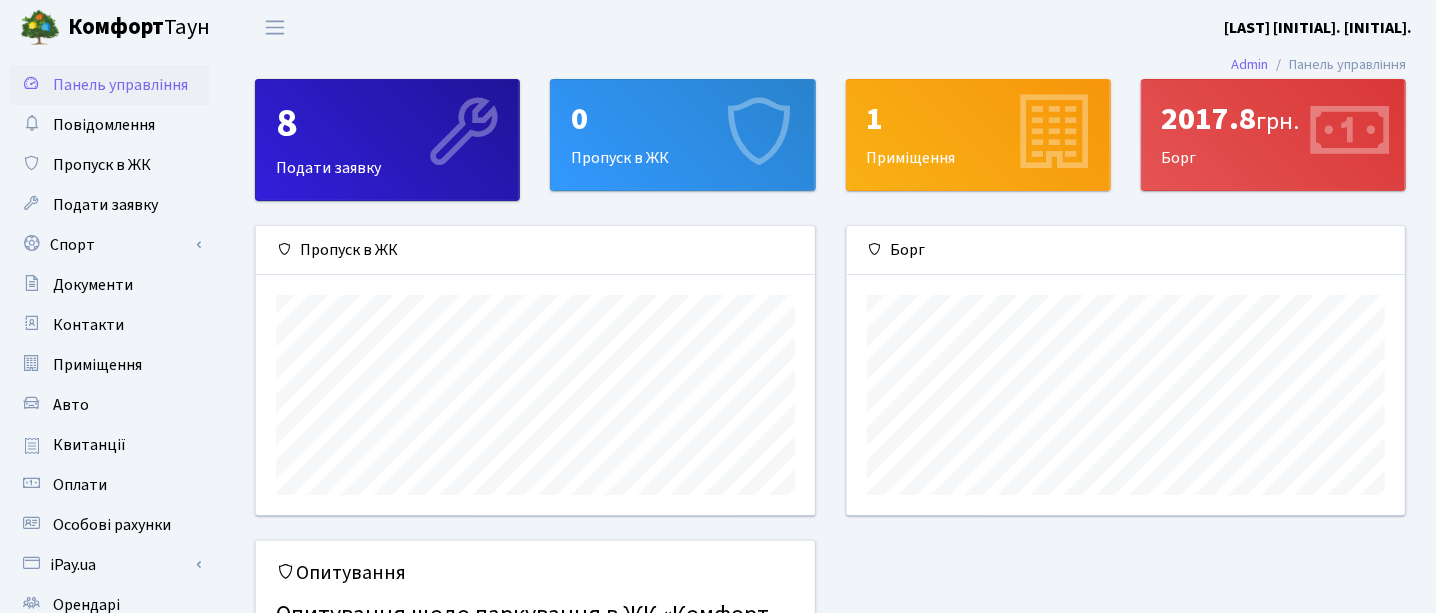 click on "[STREET]
[LAST] [INITIAL]. [INITIAL].
Мій обліковий запис
Вийти" at bounding box center [718, 27] 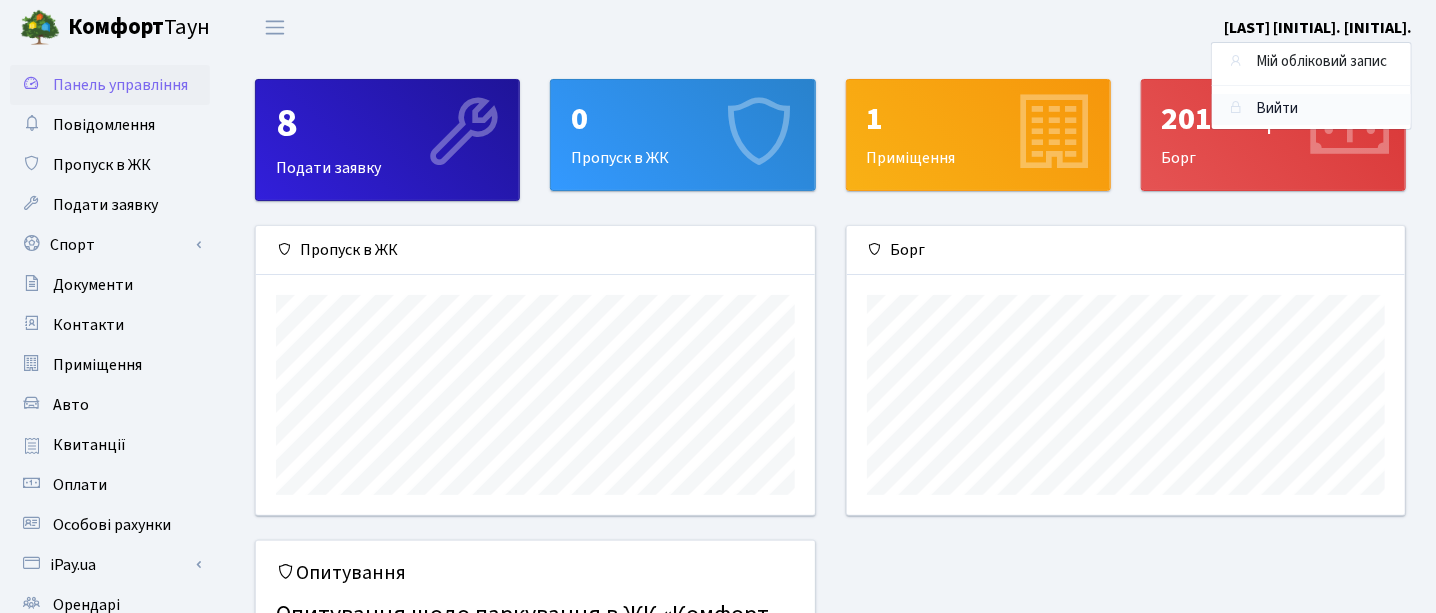 click on "Вийти" at bounding box center (1311, 109) 